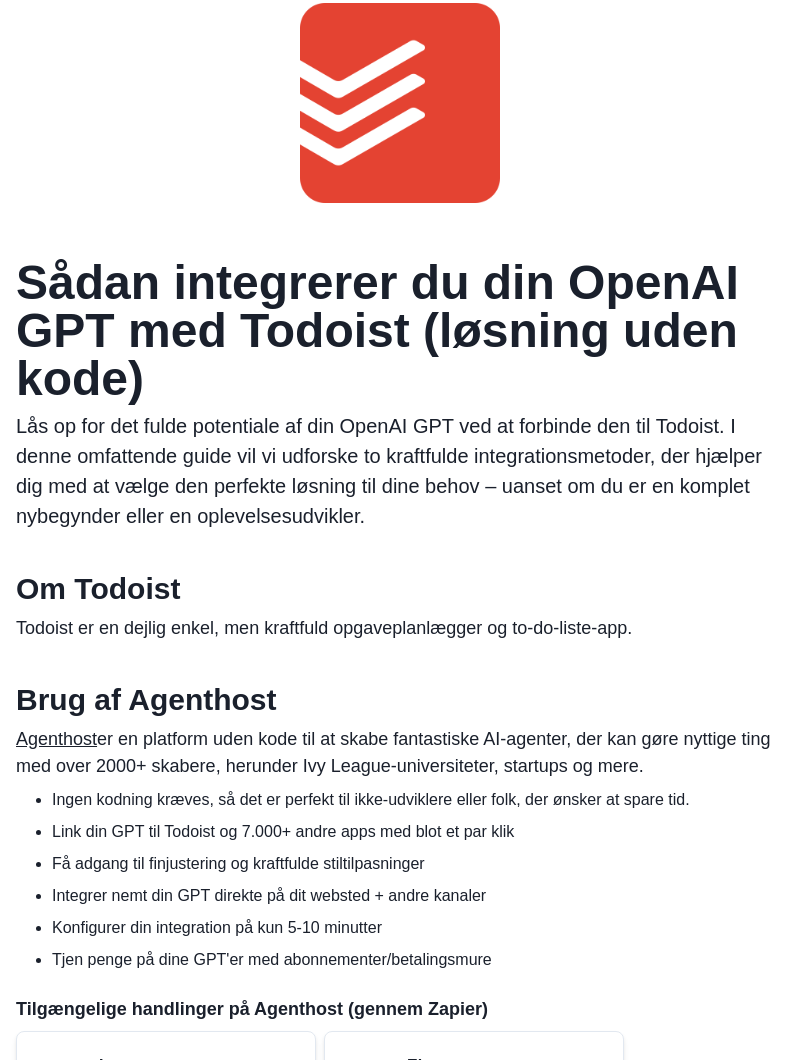 scroll, scrollTop: 0, scrollLeft: 0, axis: both 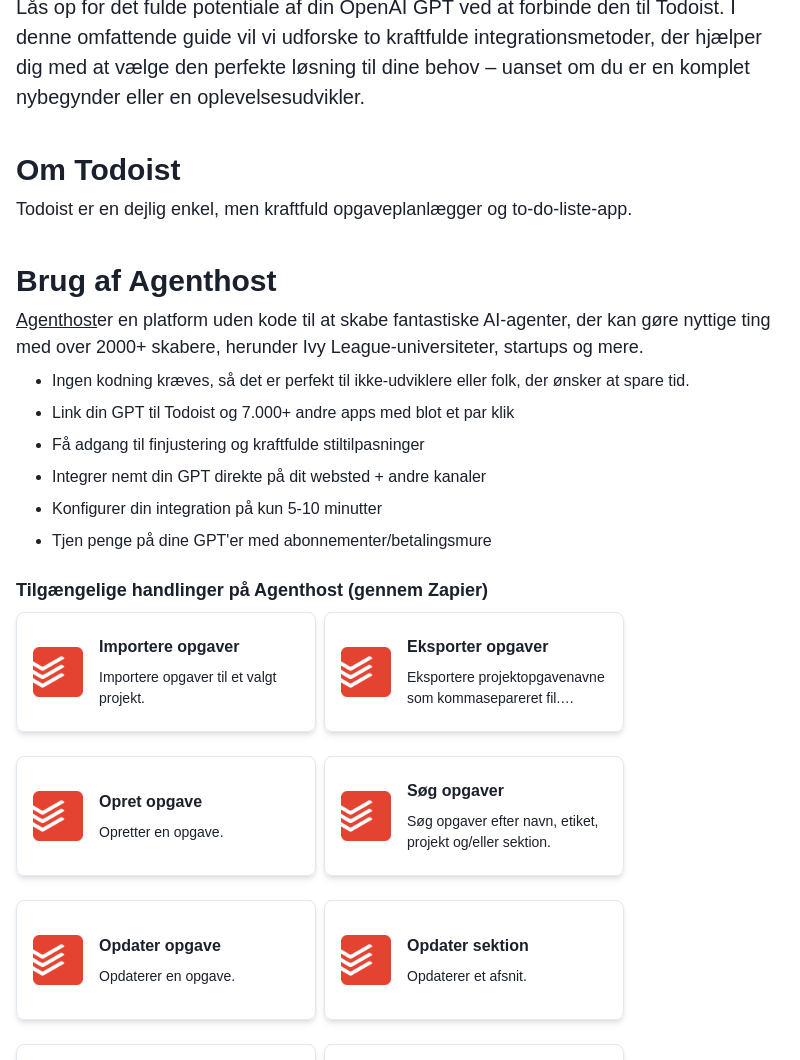 click on "Importere opgaver til et valgt projekt." at bounding box center (199, 688) 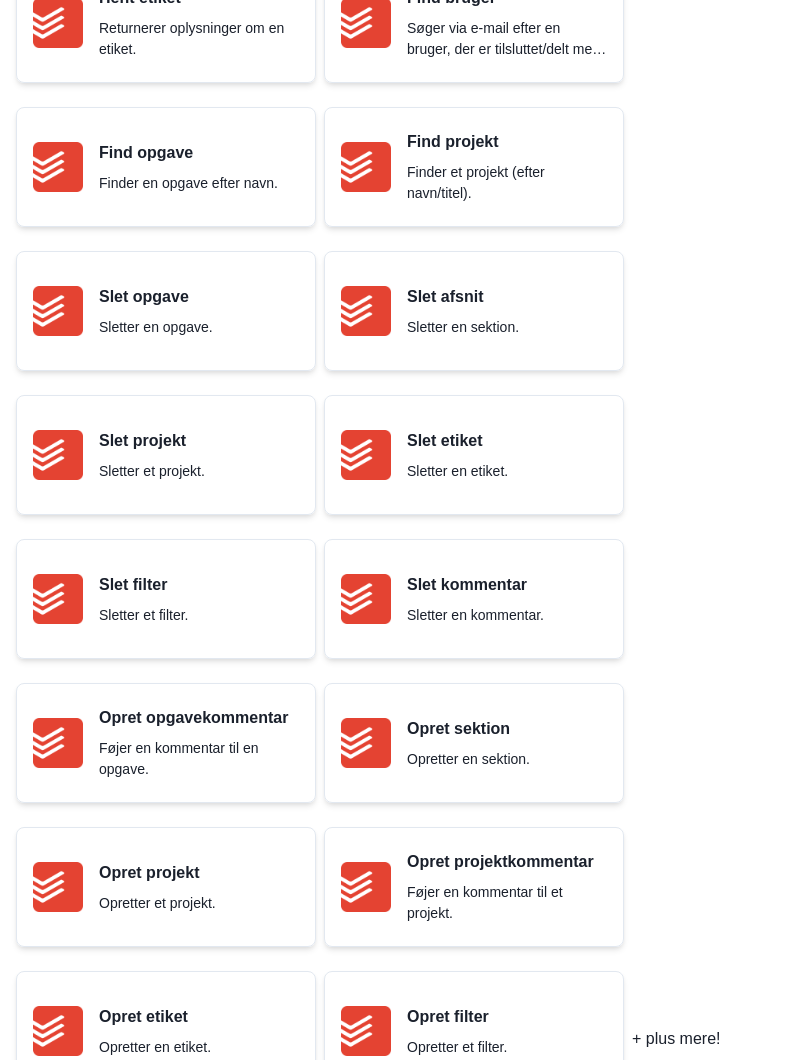 scroll, scrollTop: 3118, scrollLeft: 0, axis: vertical 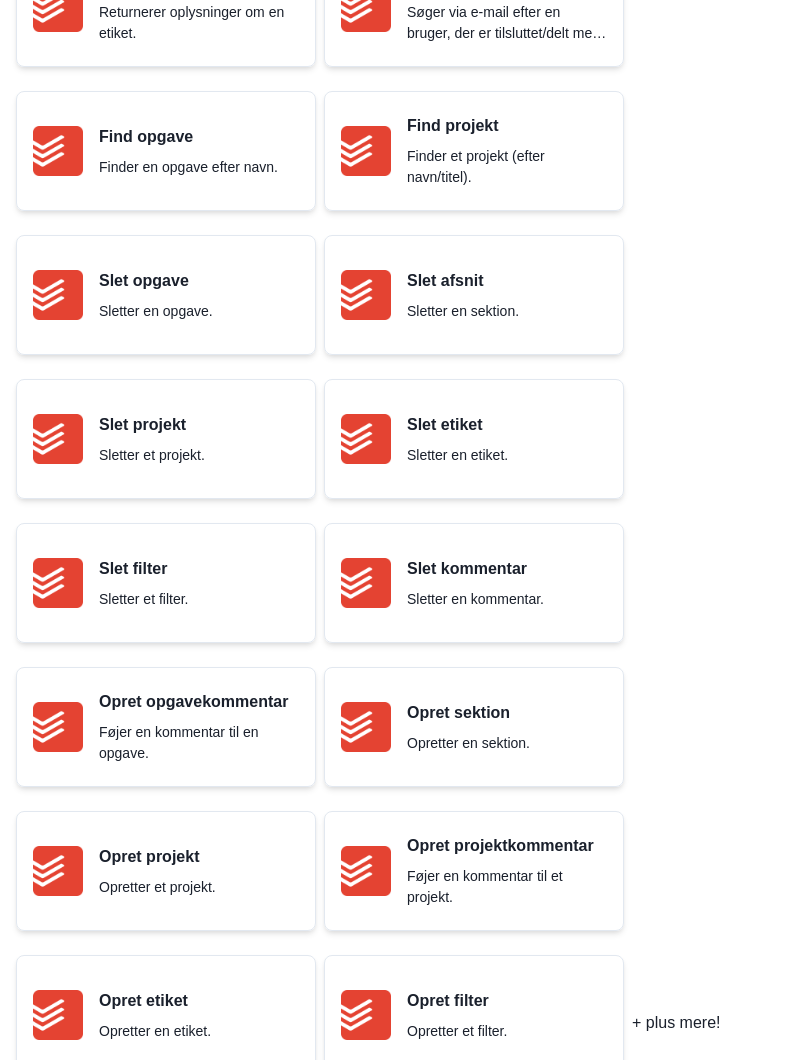 click on "Opretter en sektion." at bounding box center [468, 743] 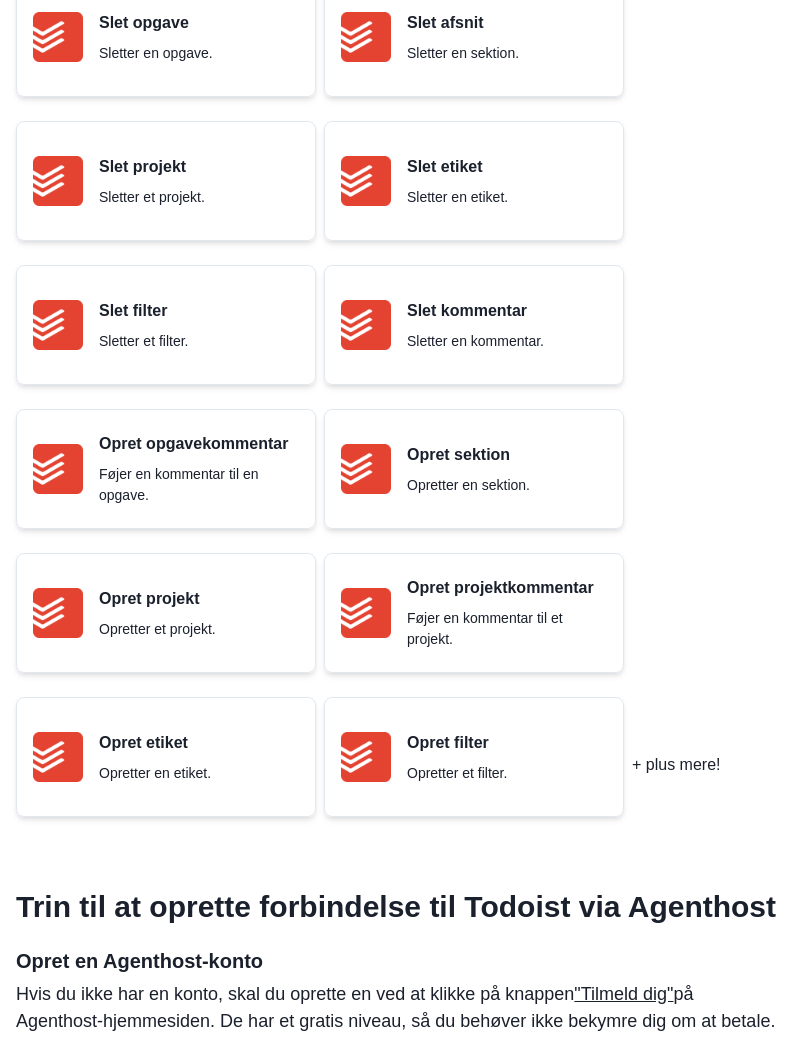 scroll, scrollTop: 3380, scrollLeft: 0, axis: vertical 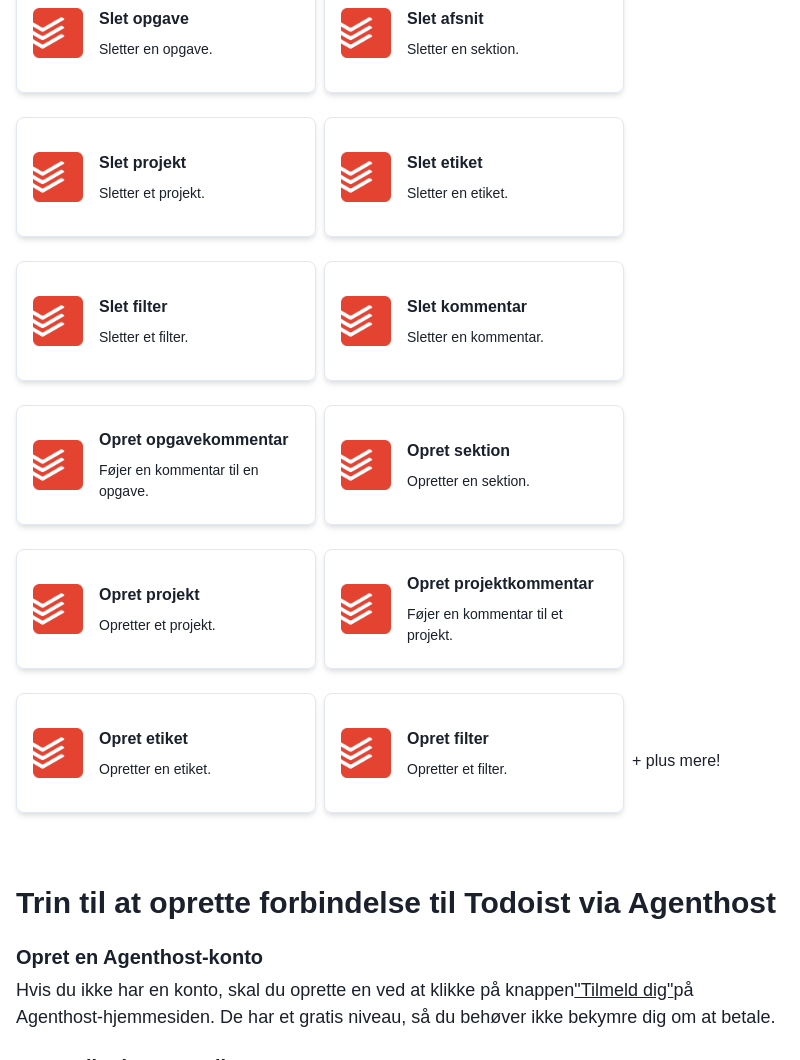 click on "+ plus mere!" at bounding box center [676, 761] 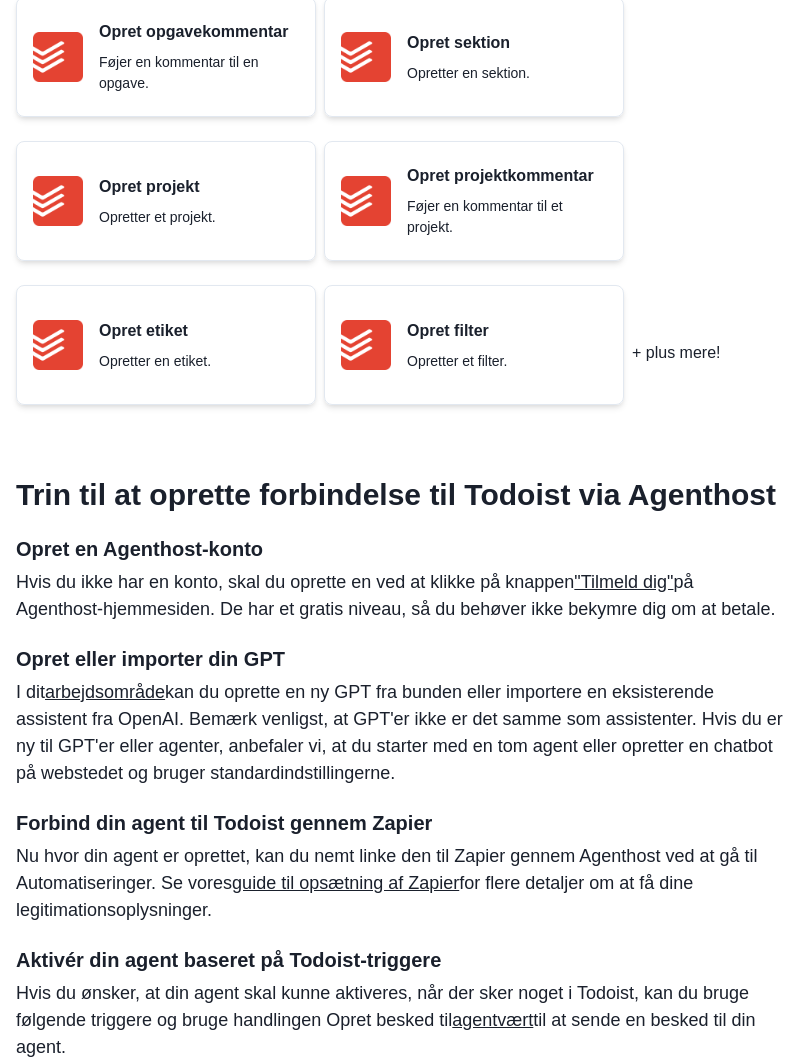 scroll, scrollTop: 3792, scrollLeft: 0, axis: vertical 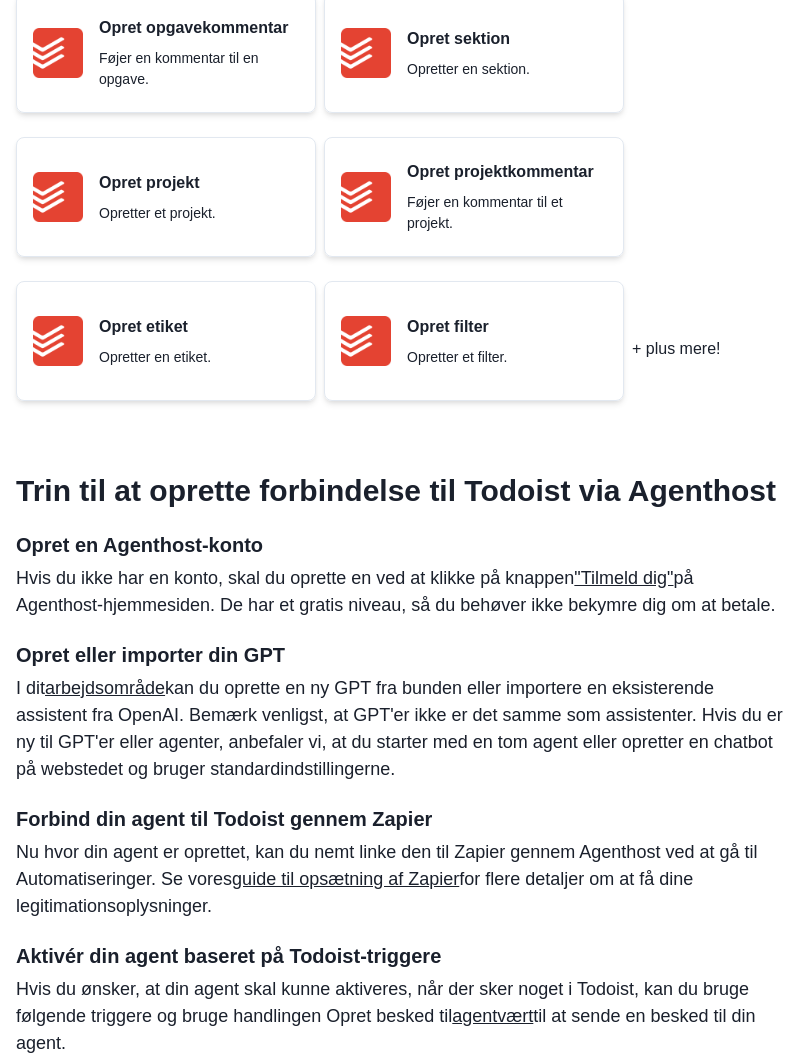 click on ""Tilmeld dig"" at bounding box center [623, 578] 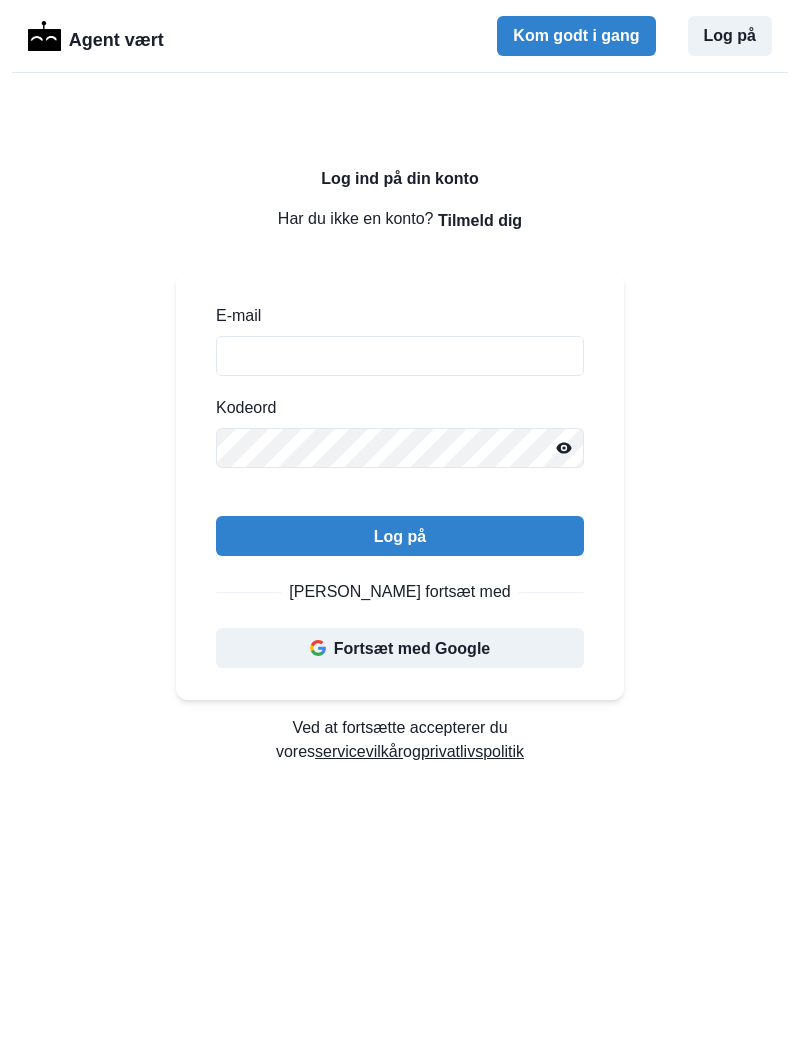 scroll, scrollTop: 0, scrollLeft: 0, axis: both 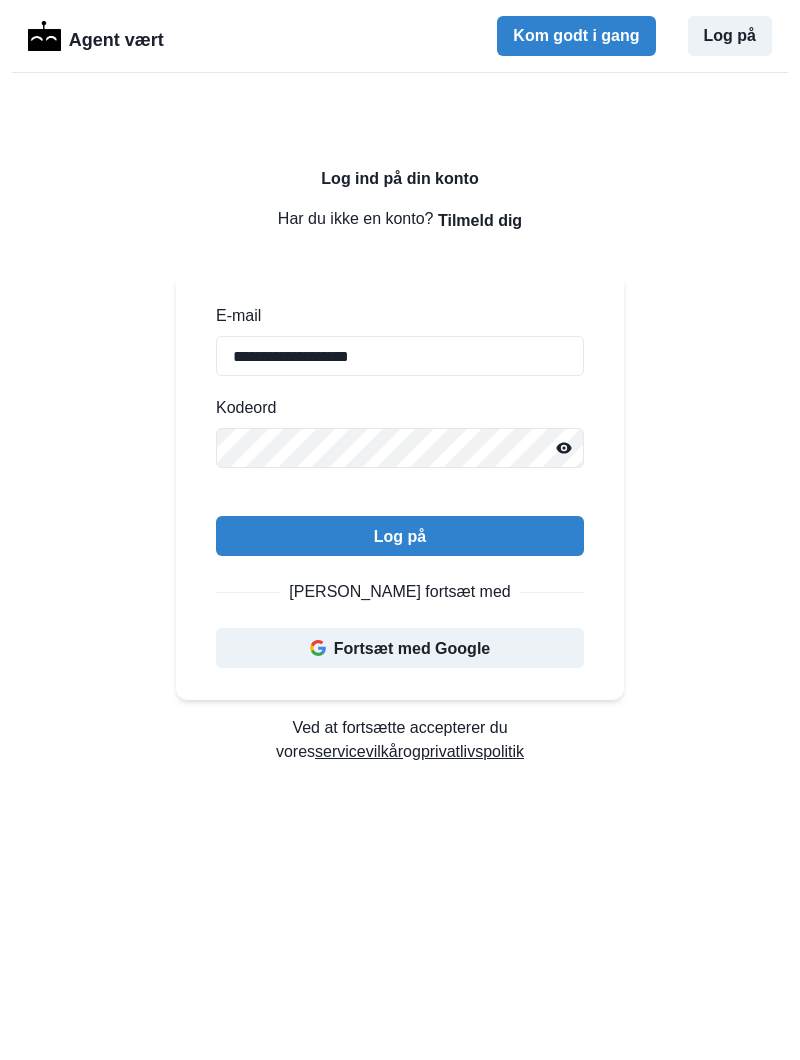 click on "Log på" at bounding box center [400, 536] 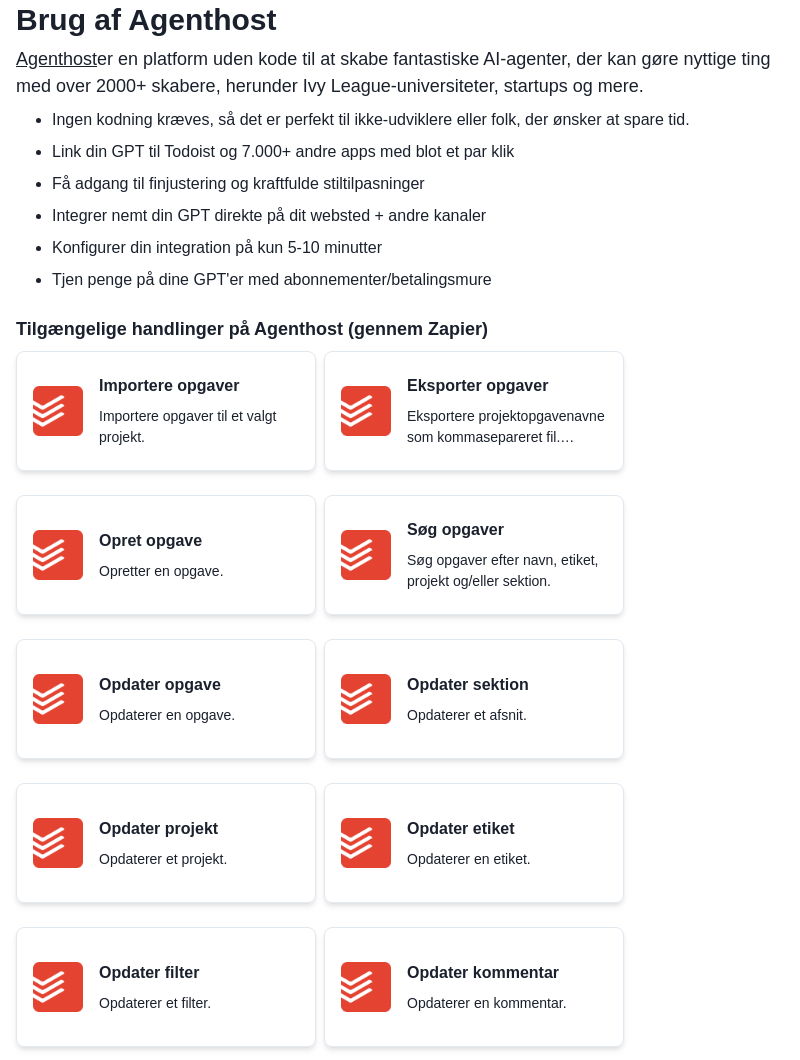 scroll, scrollTop: 0, scrollLeft: 0, axis: both 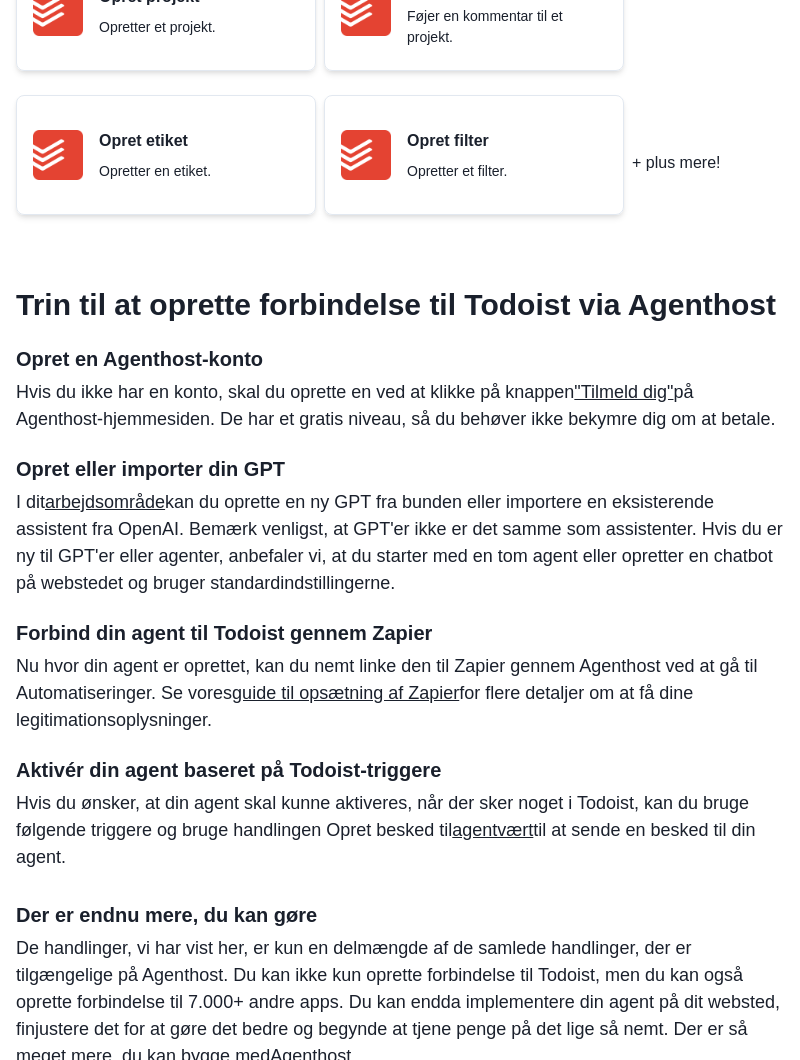 click on ""Tilmeld dig"" at bounding box center (623, 392) 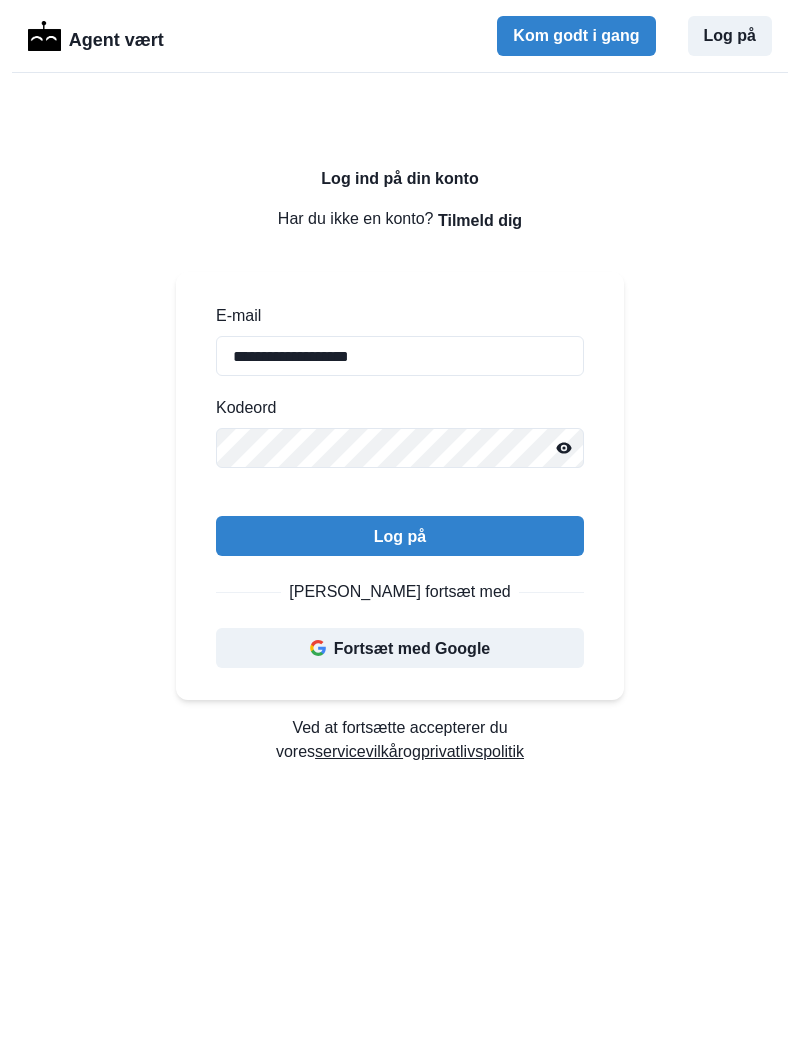 scroll, scrollTop: 0, scrollLeft: 0, axis: both 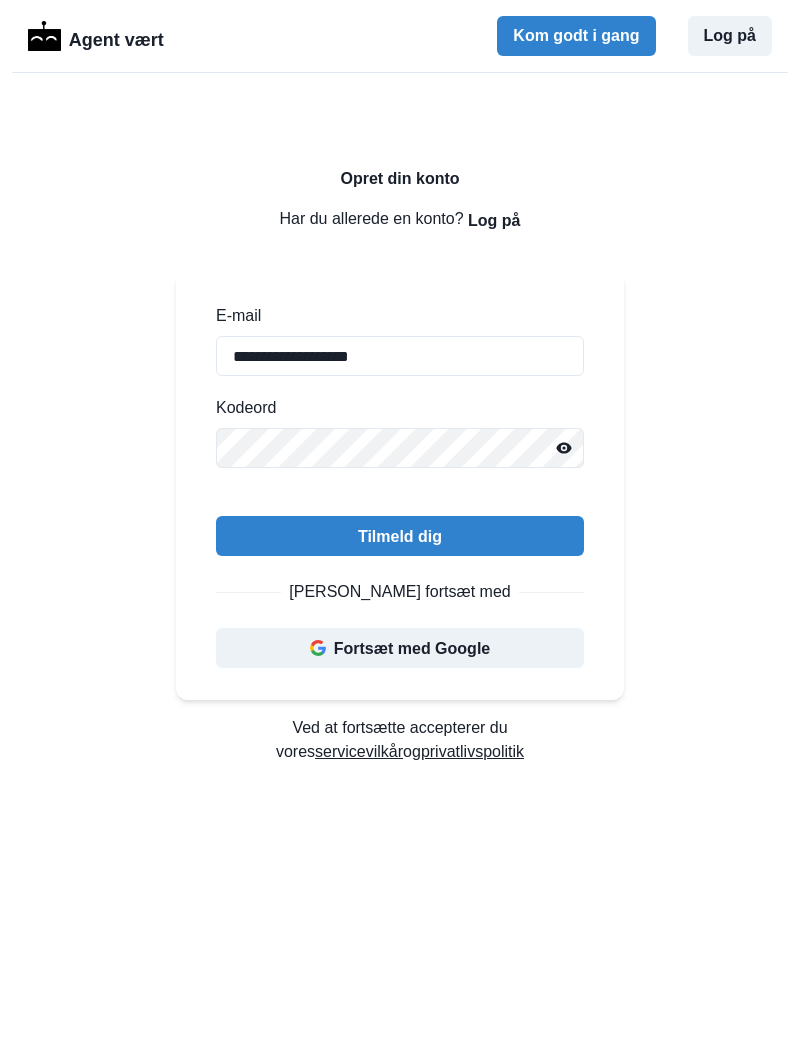 click on "Log på" at bounding box center (494, 220) 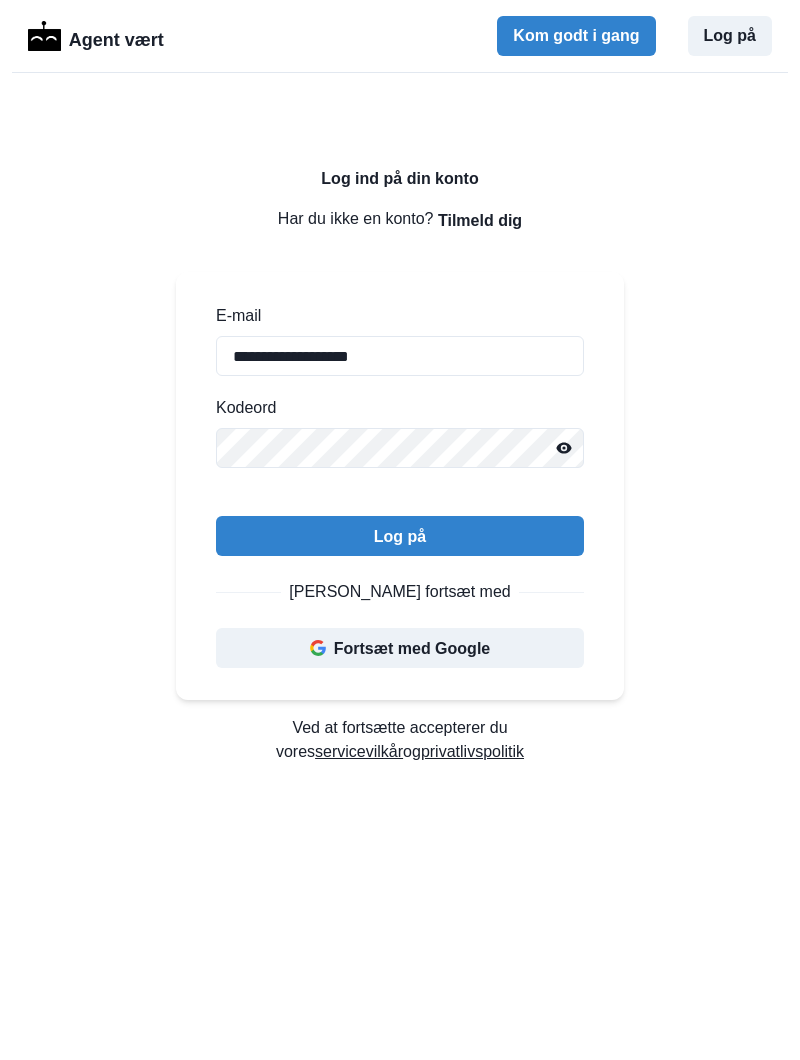 click on "Tilmeld dig" at bounding box center [480, 220] 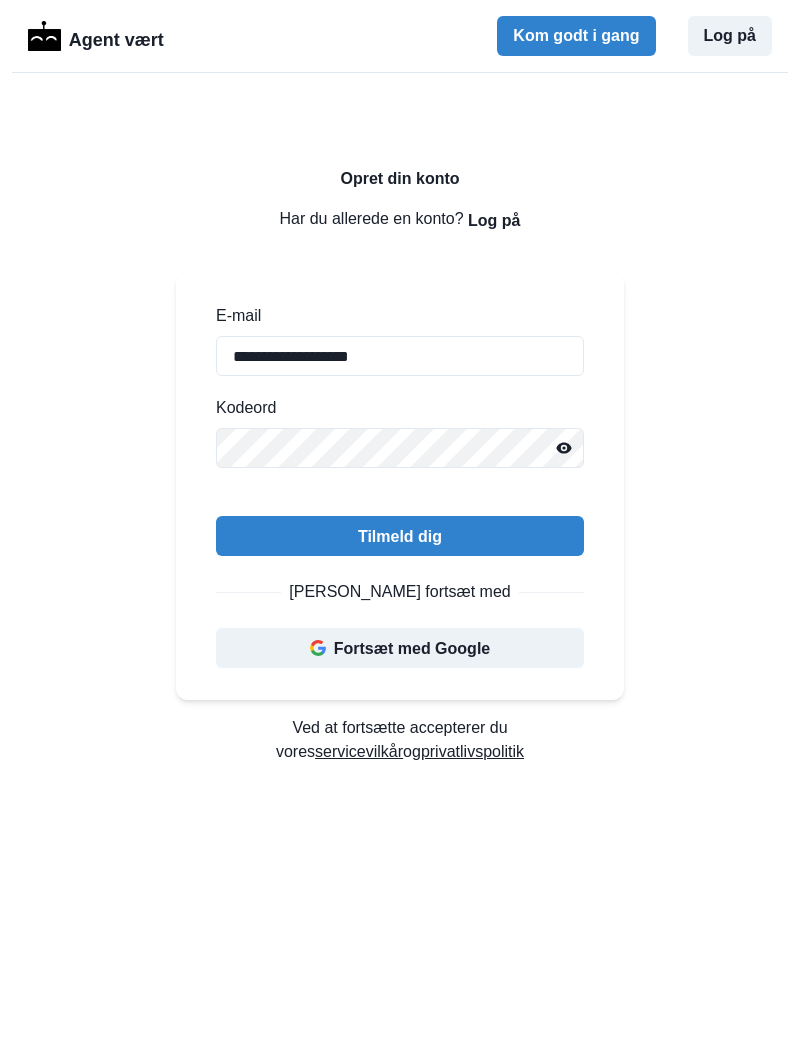 click on "**********" at bounding box center [400, 466] 